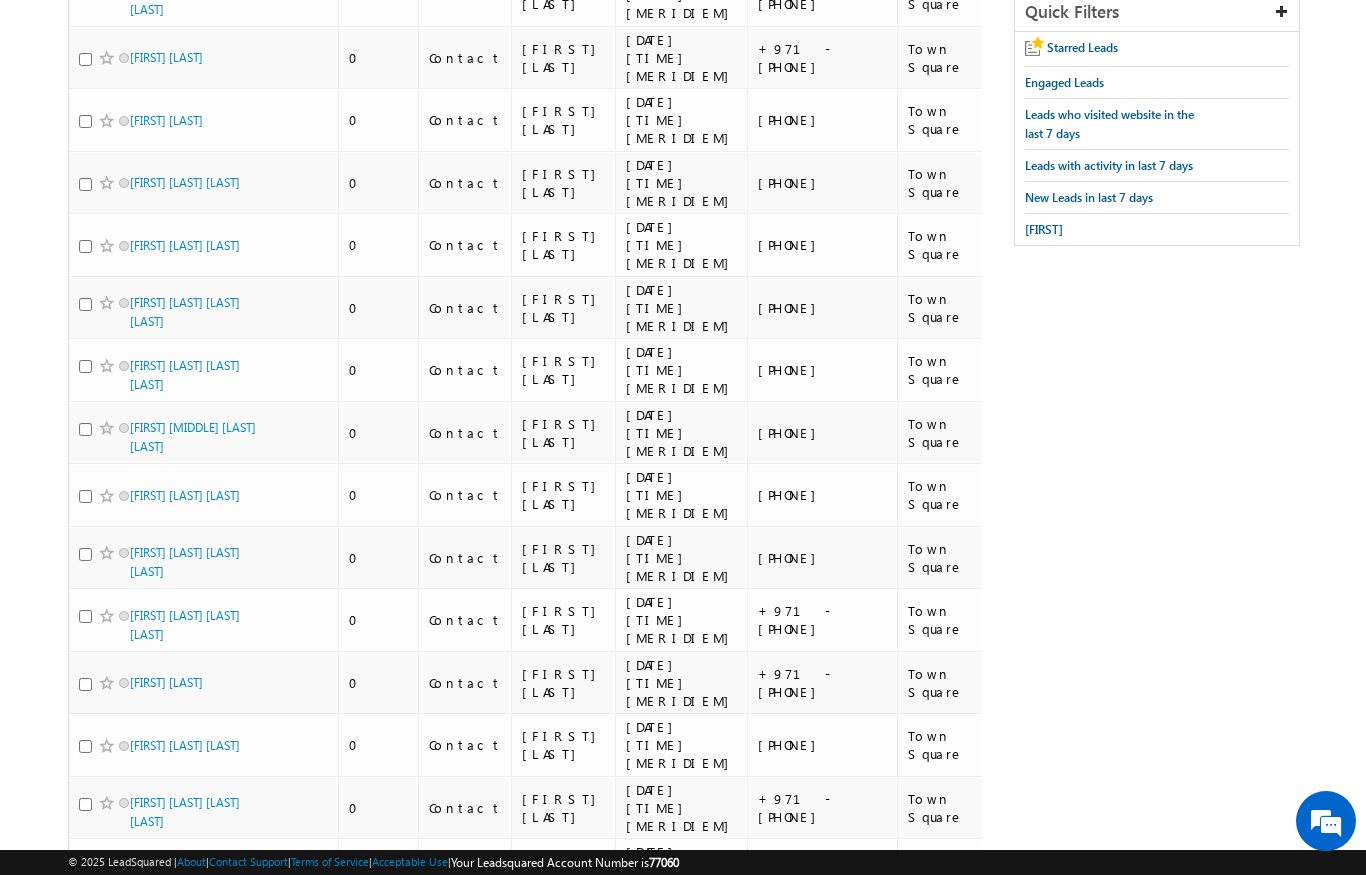scroll, scrollTop: 0, scrollLeft: 0, axis: both 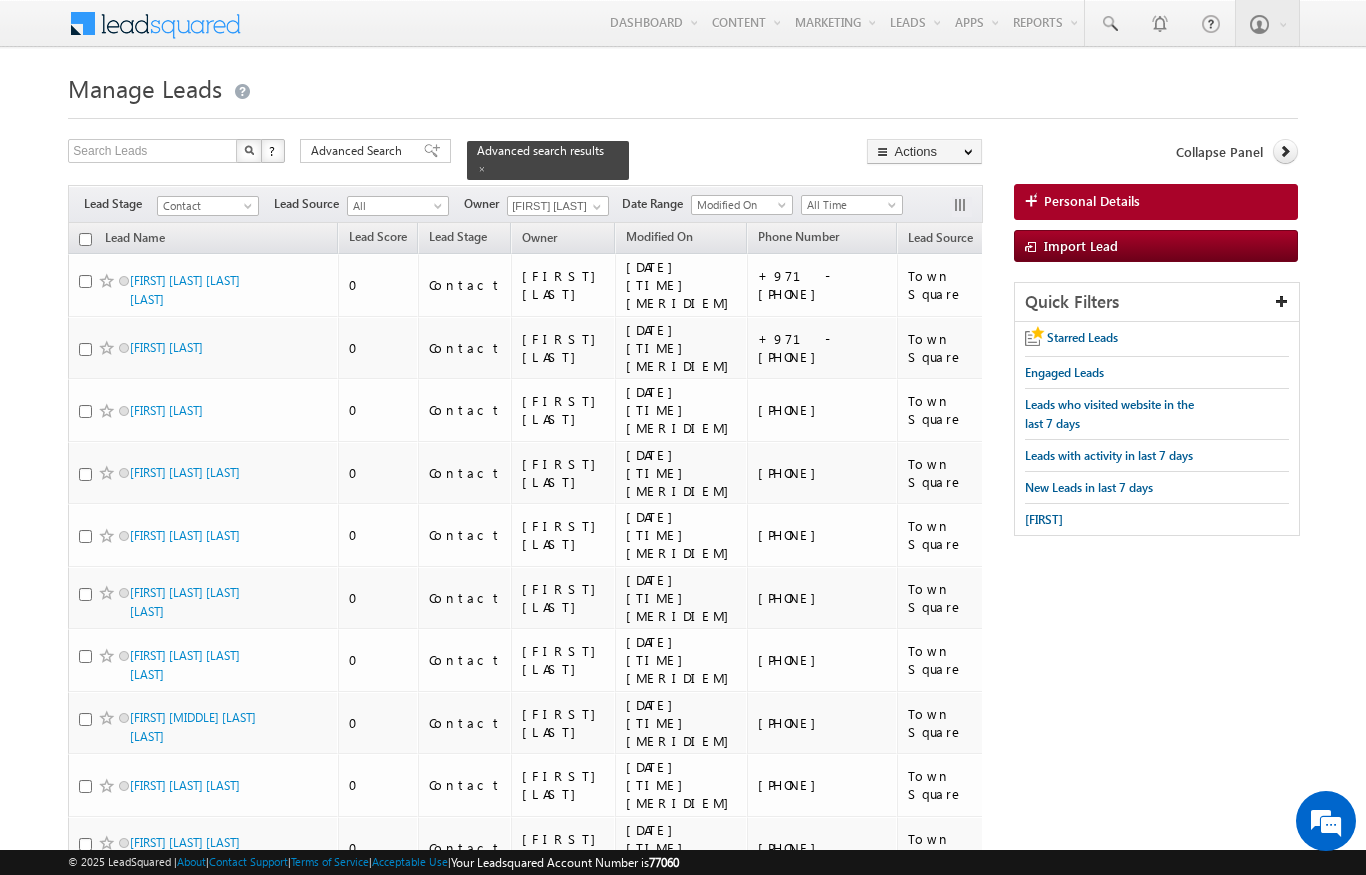 click at bounding box center (85, 239) 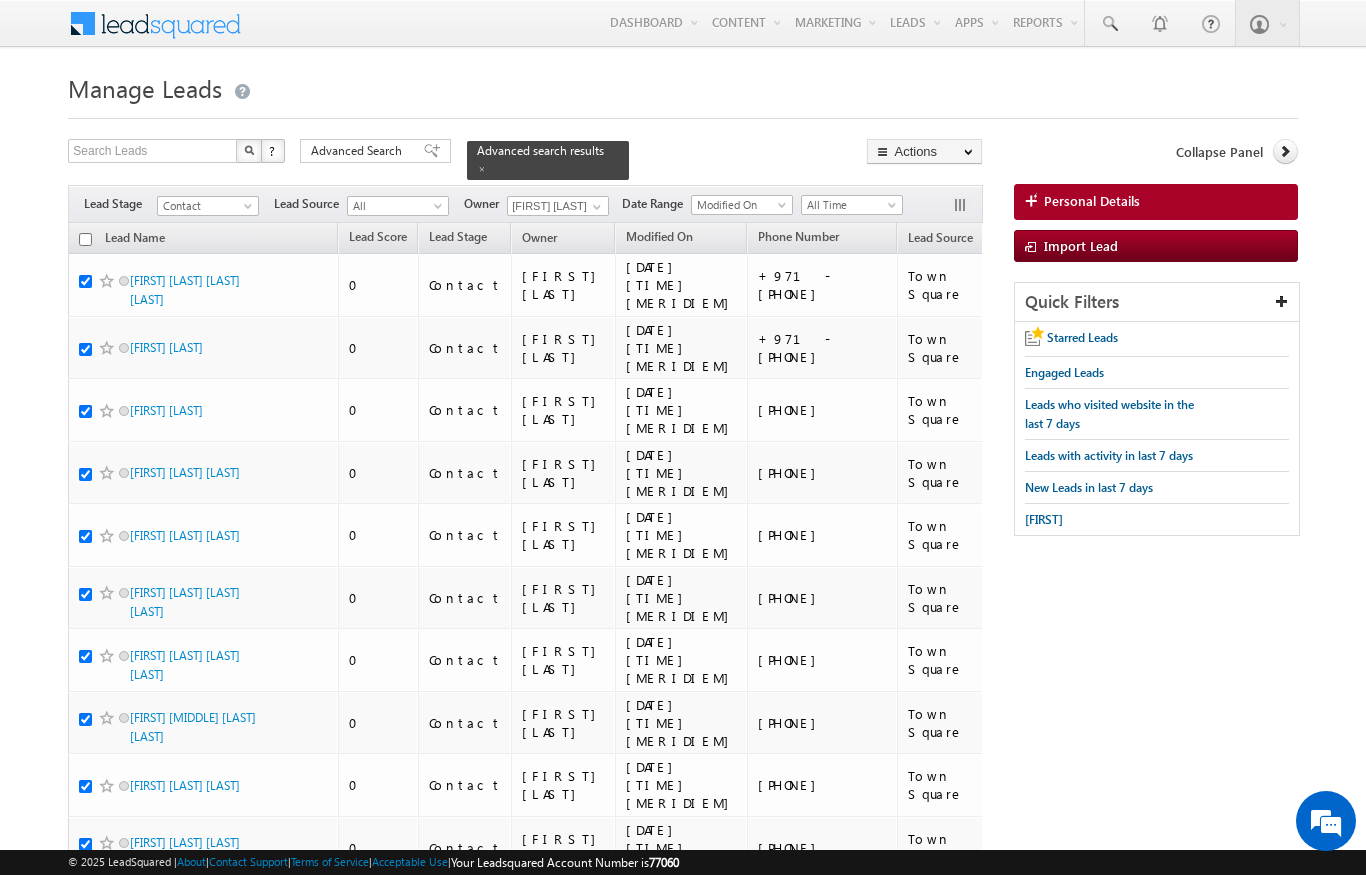 checkbox on "true" 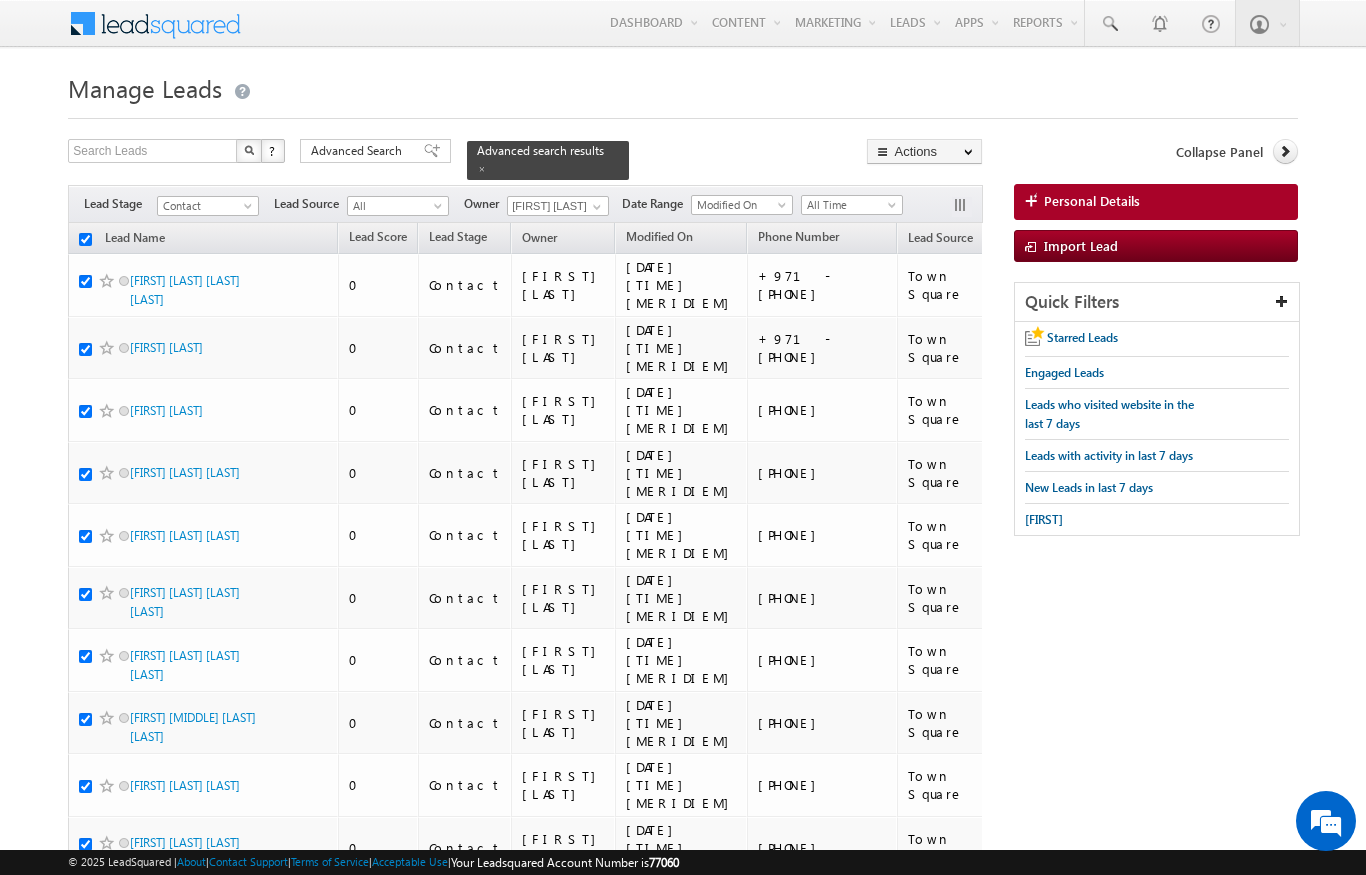 checkbox on "true" 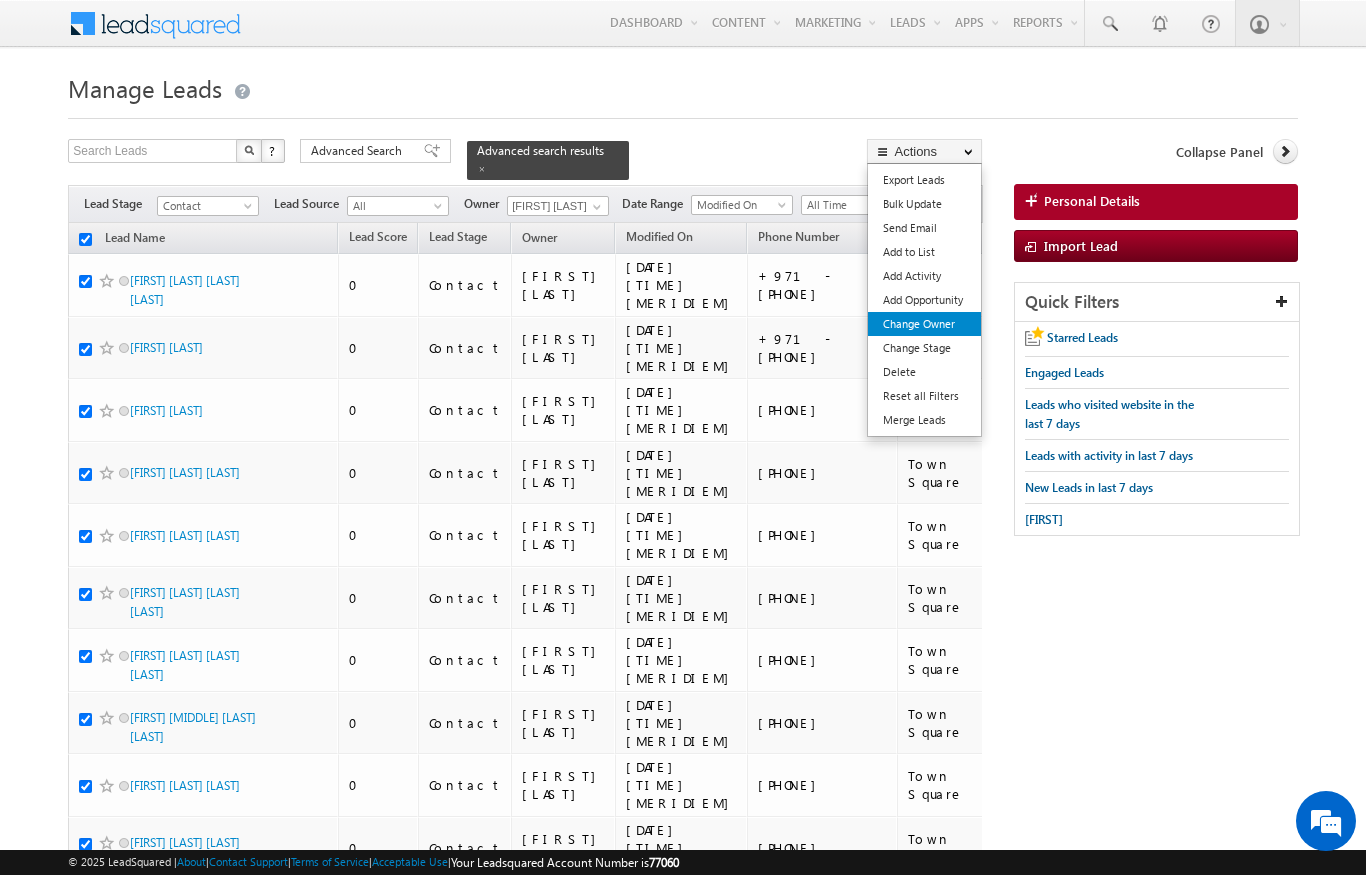 click on "Change Owner" at bounding box center (924, 324) 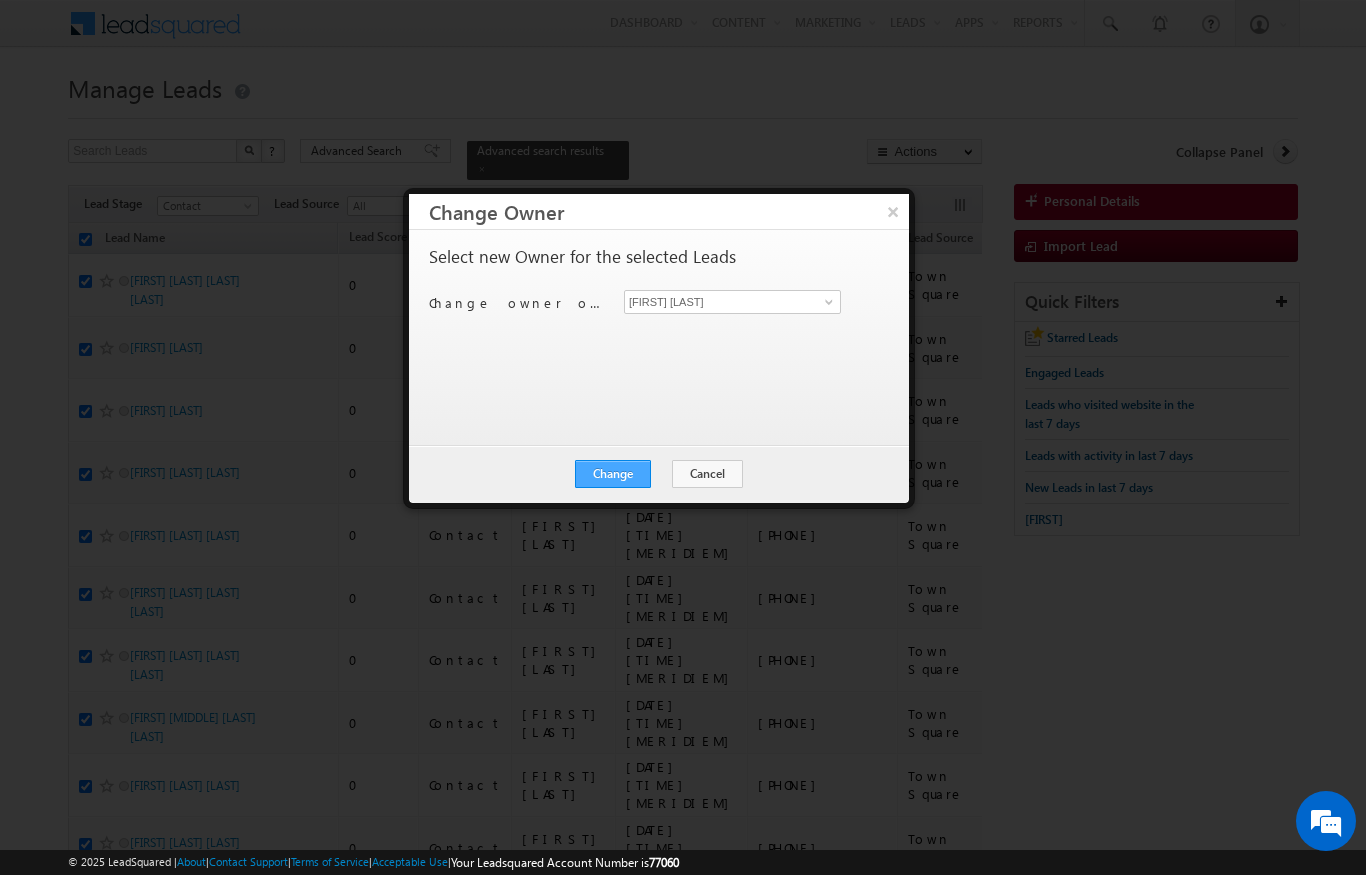 click on "Change" at bounding box center (613, 474) 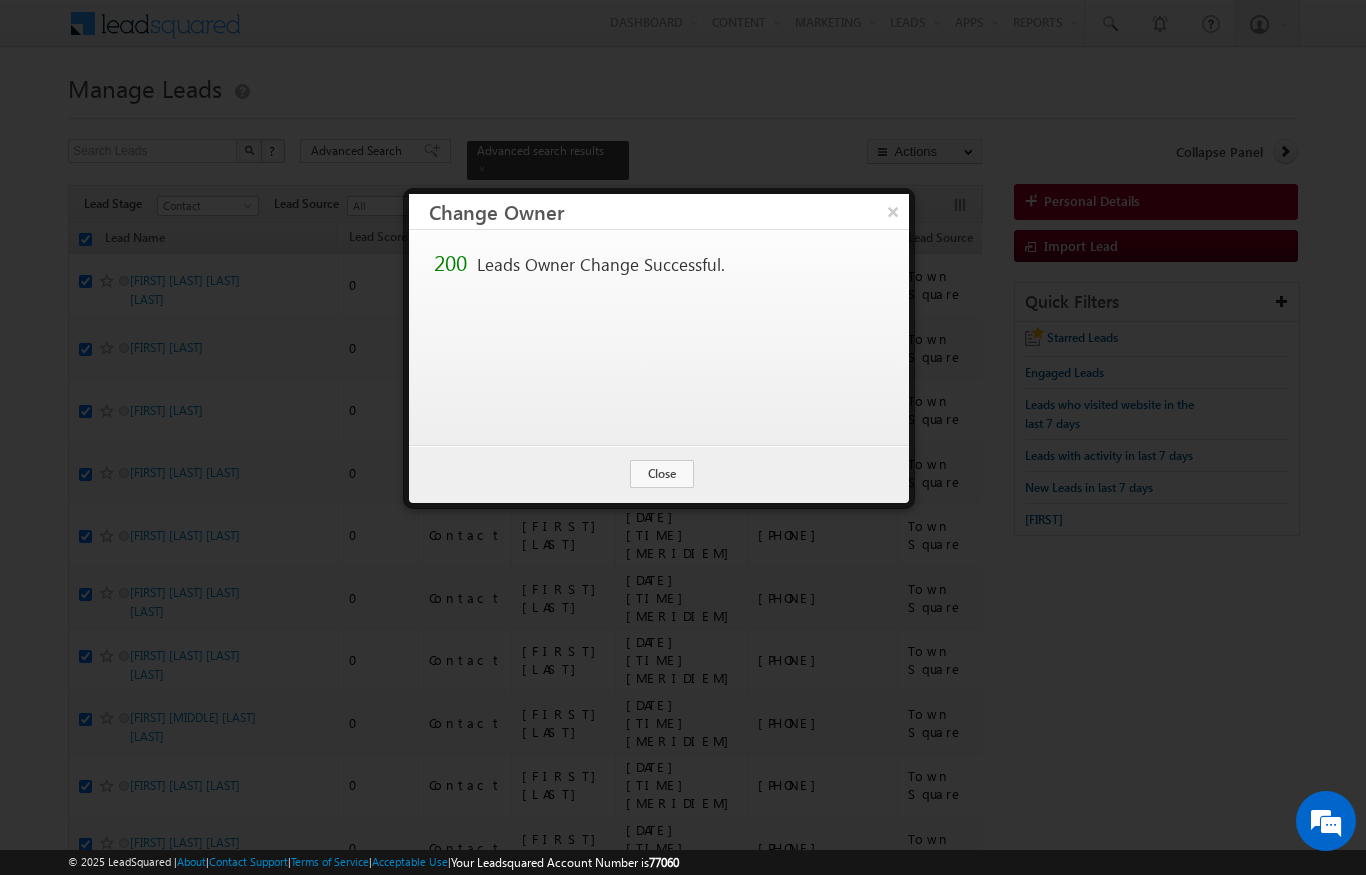 scroll, scrollTop: 0, scrollLeft: 0, axis: both 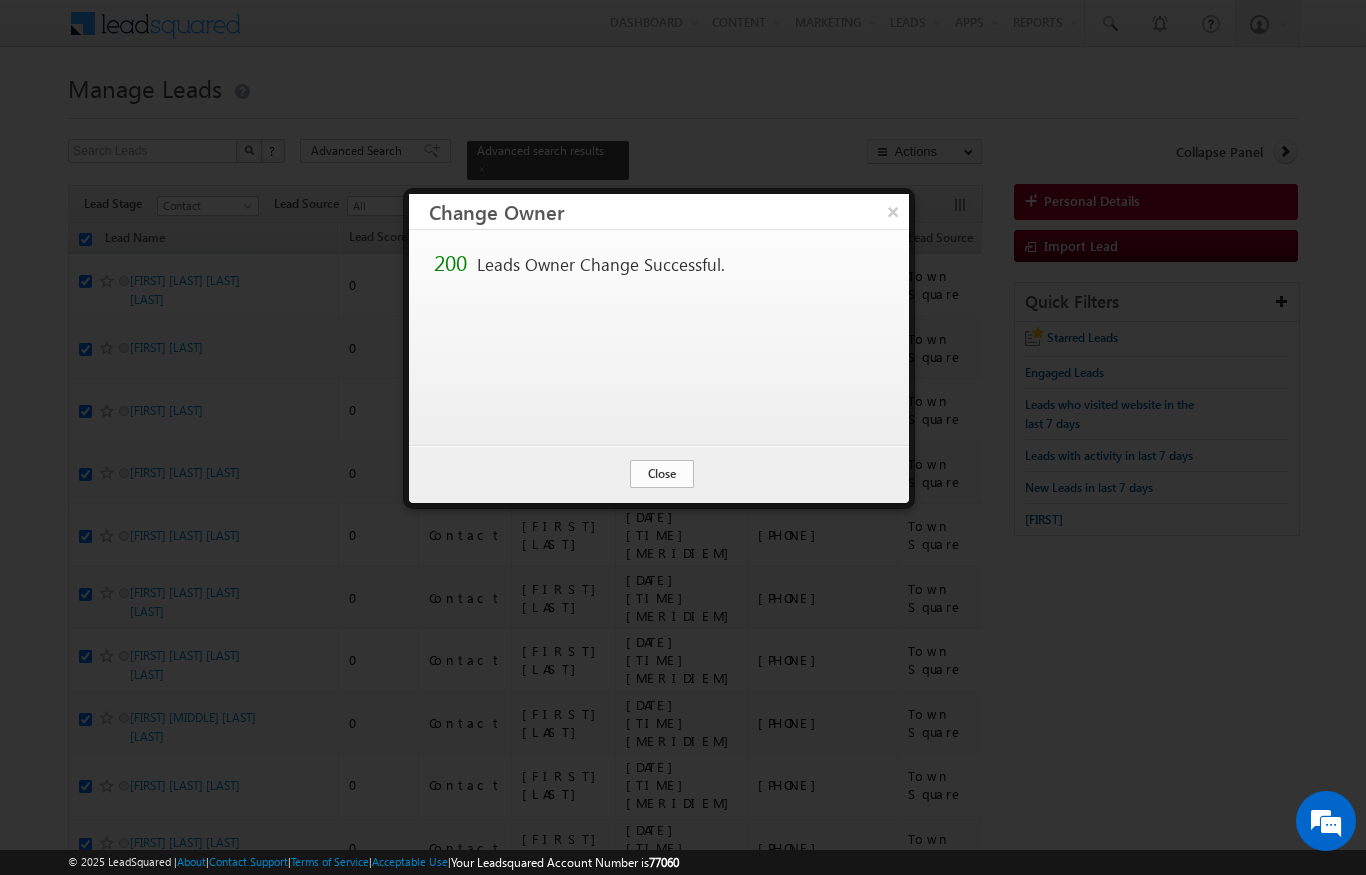 click on "Close" at bounding box center [662, 474] 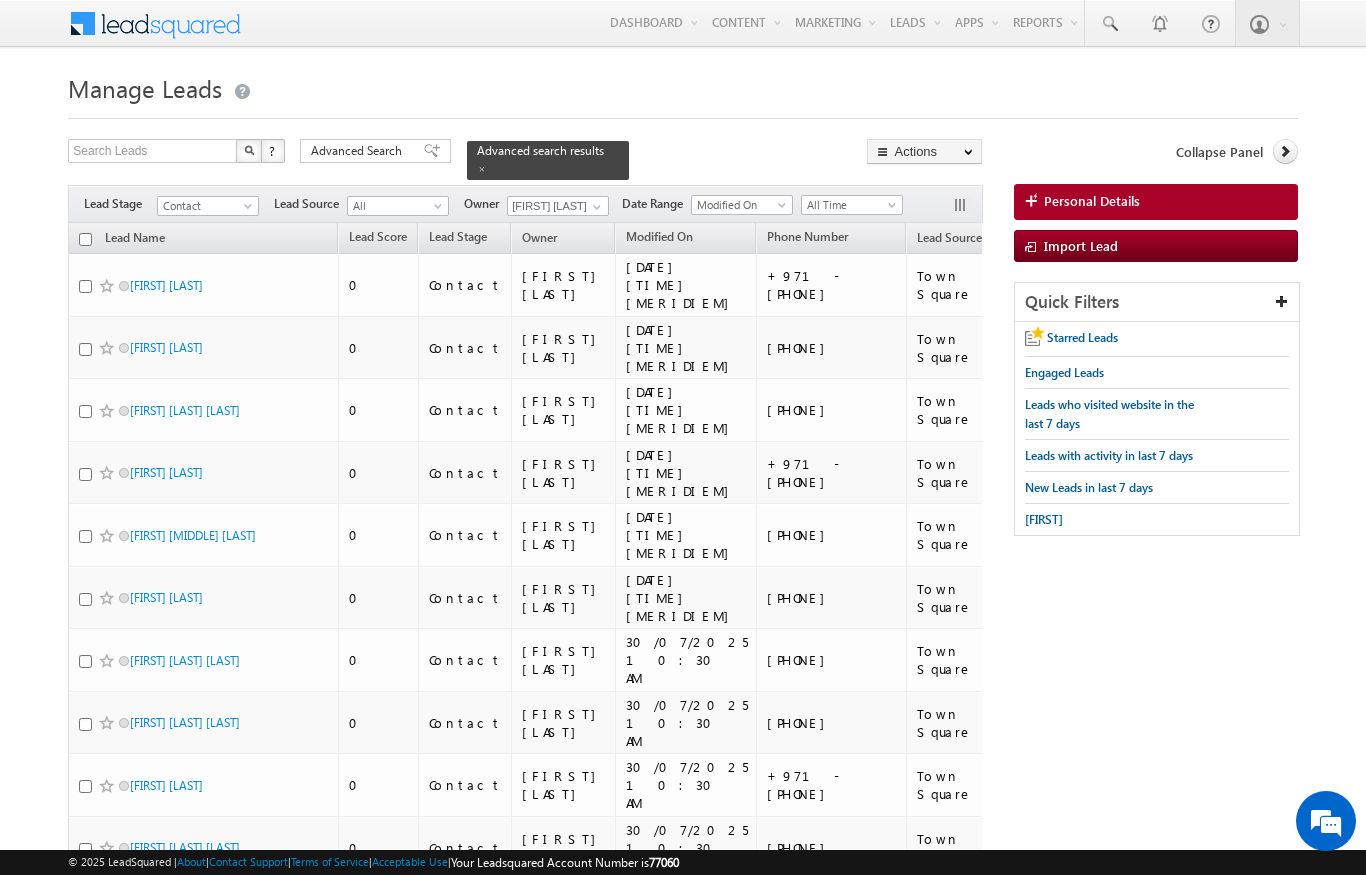click at bounding box center (85, 239) 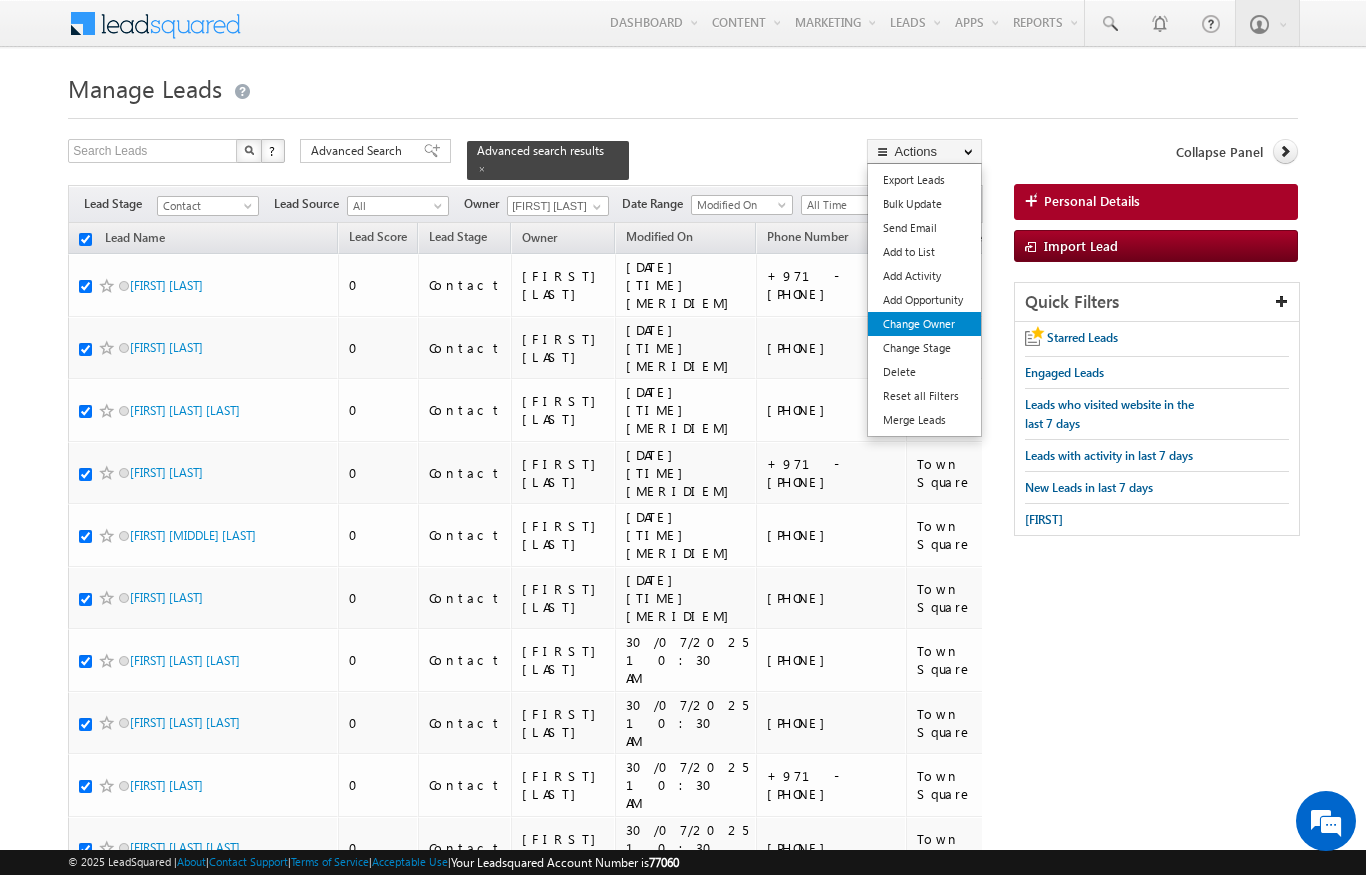 click on "Change Owner" at bounding box center [924, 324] 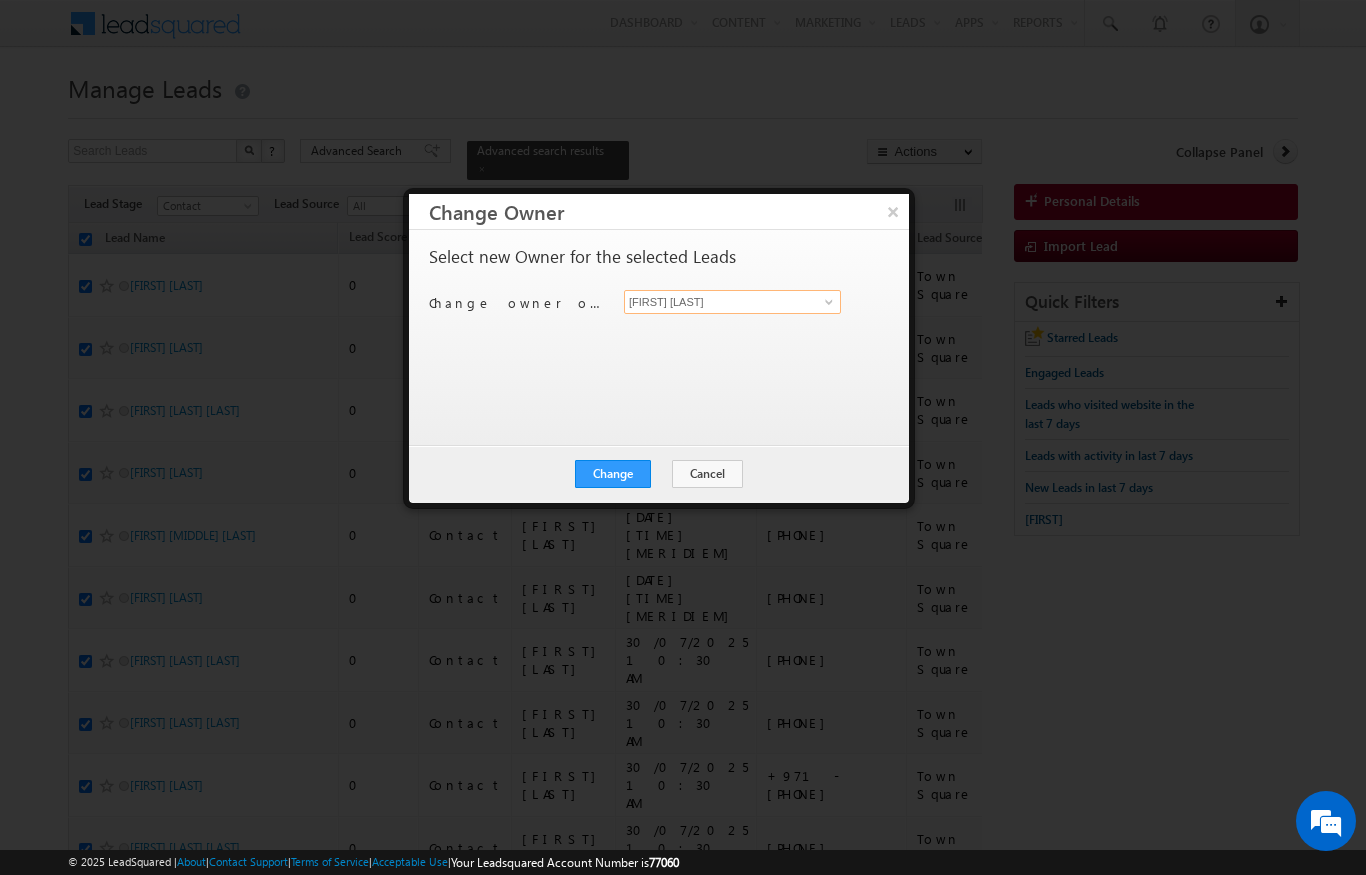click on "[FIRST] [LAST]" at bounding box center [732, 302] 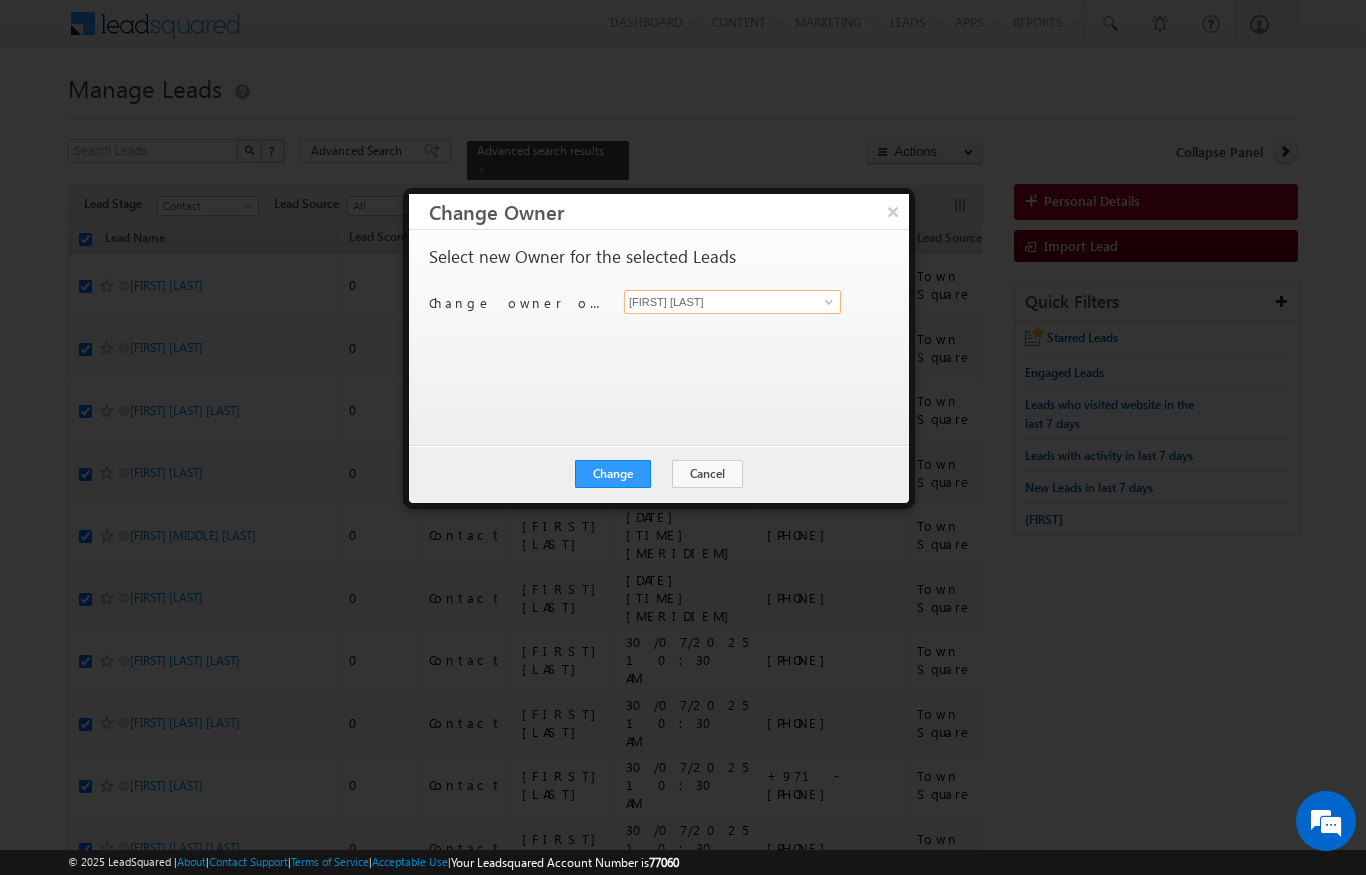click on "[FIRST] [LAST]" at bounding box center (732, 302) 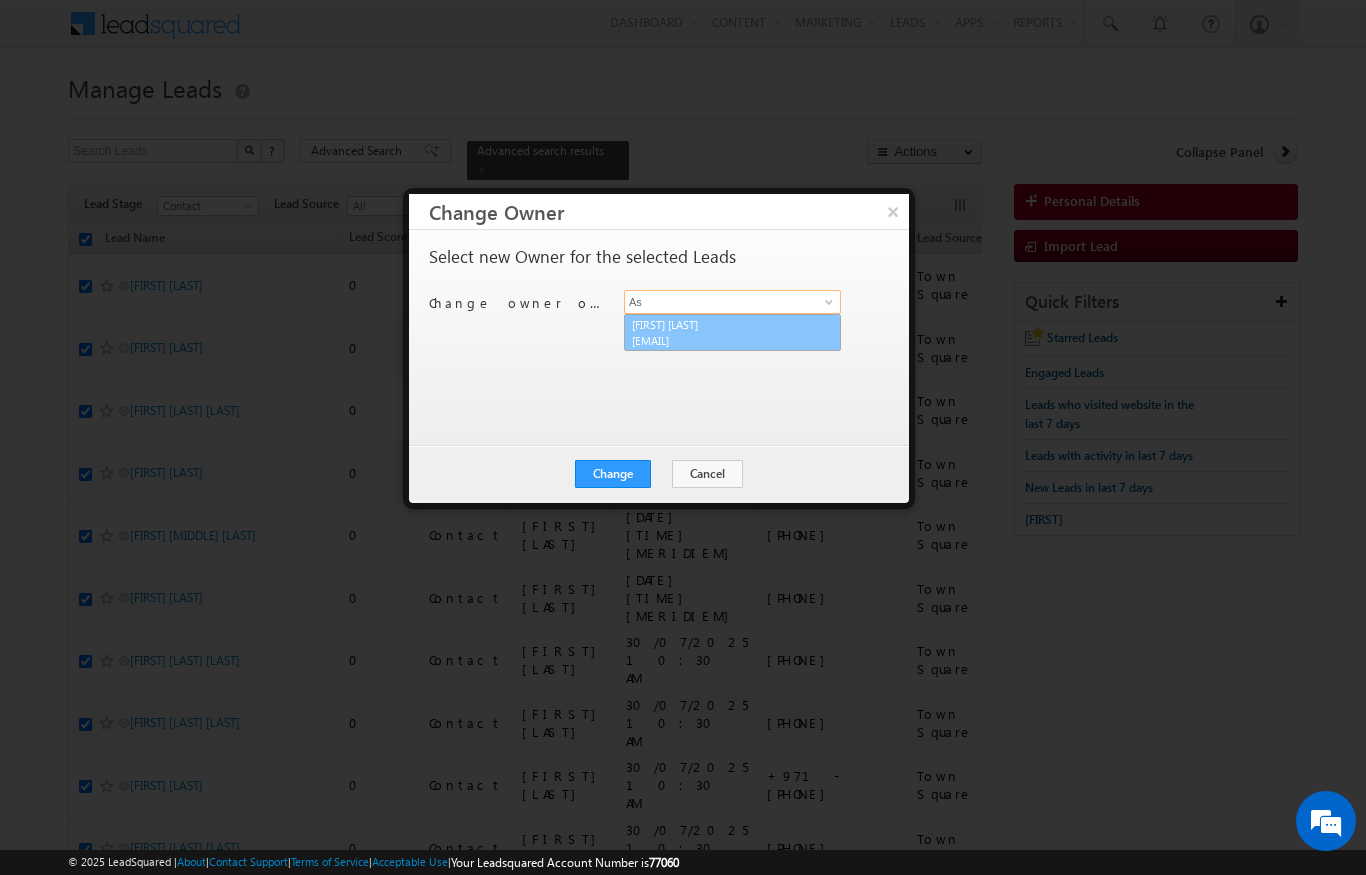 click on "[EMAIL]" at bounding box center [722, 340] 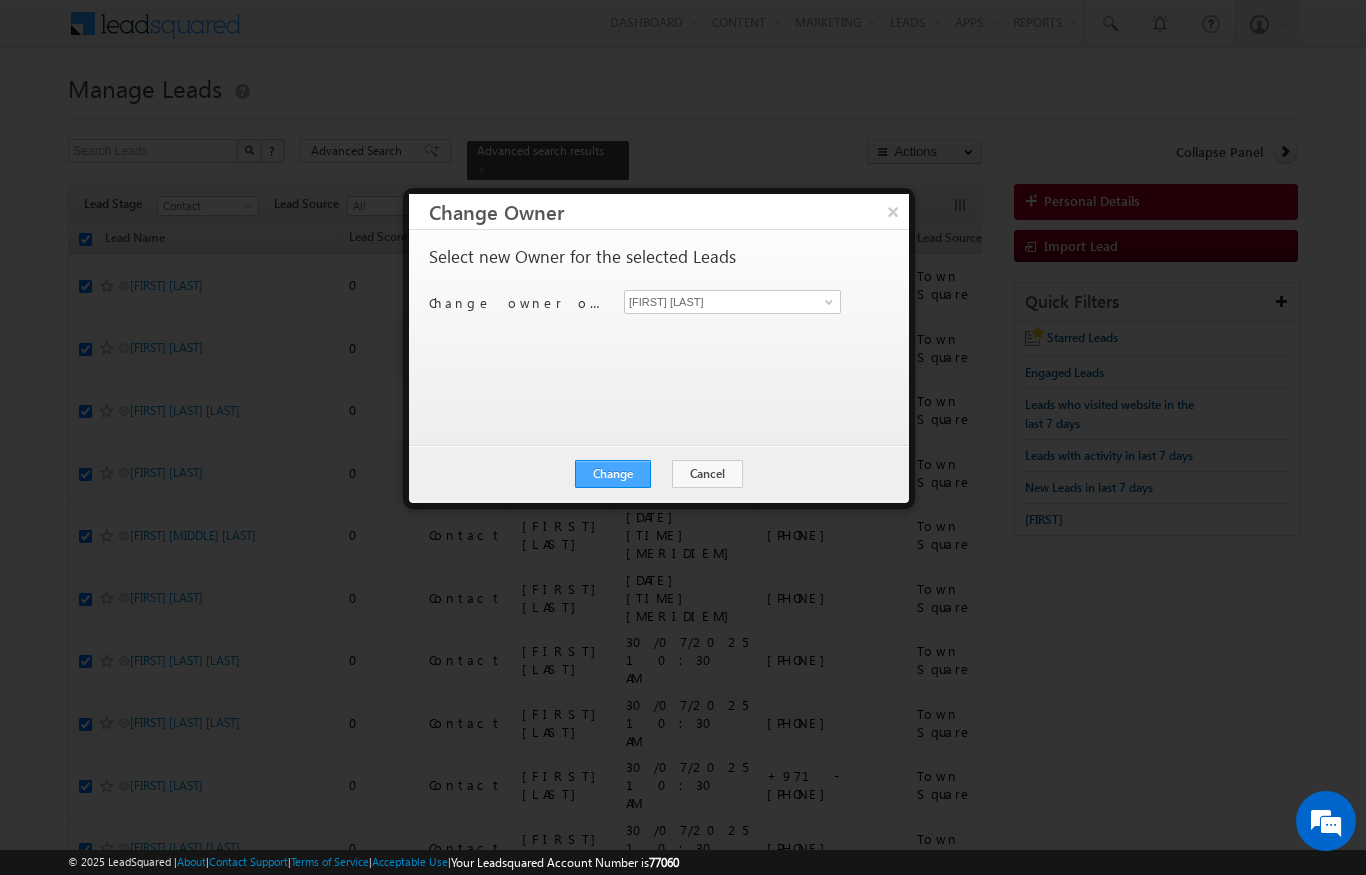click on "Change" at bounding box center [613, 474] 